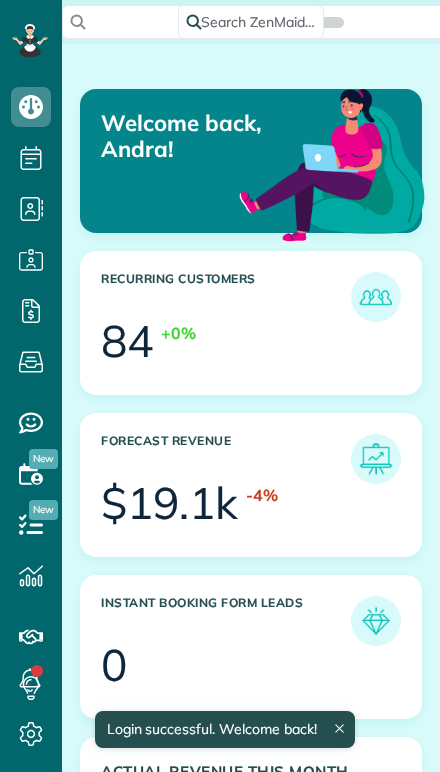 scroll, scrollTop: 0, scrollLeft: 0, axis: both 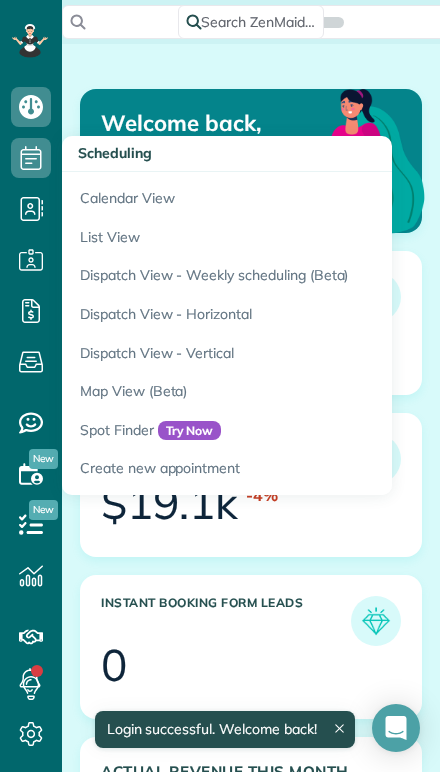 click on "Calendar View" at bounding box center (312, 195) 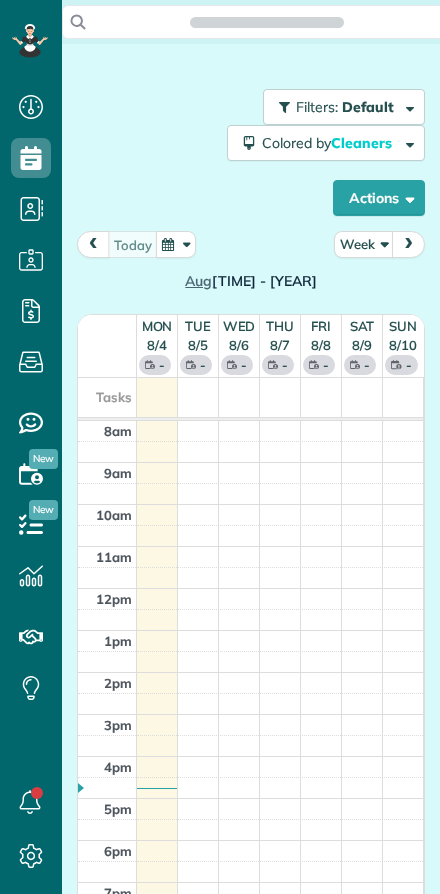 scroll, scrollTop: 0, scrollLeft: 0, axis: both 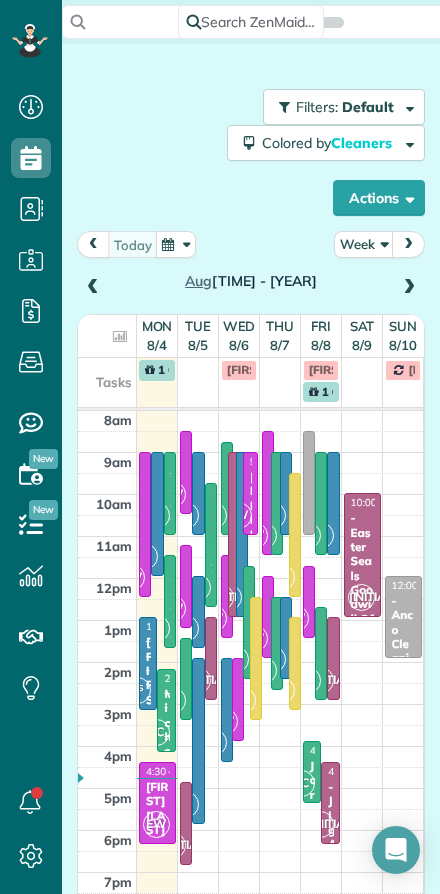 click on "Week" at bounding box center (364, 244) 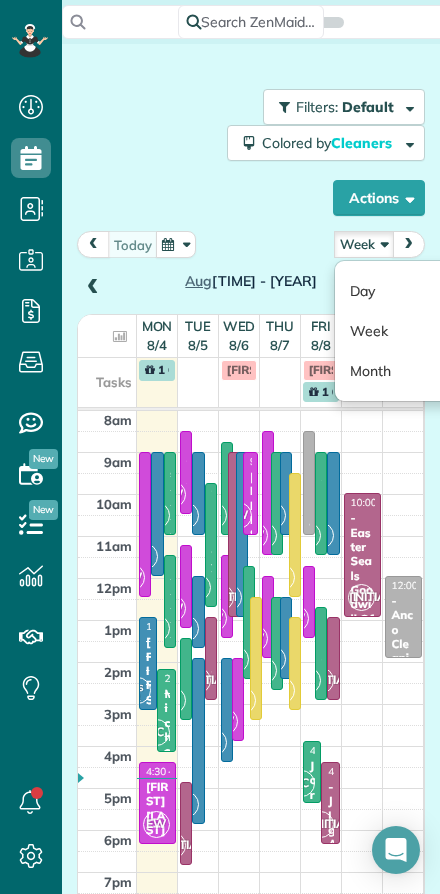 click on "Day" at bounding box center [414, 291] 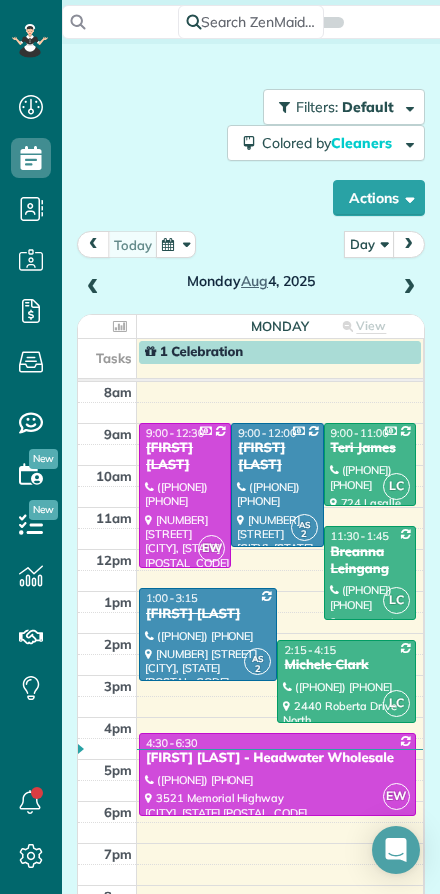 click at bounding box center [409, 288] 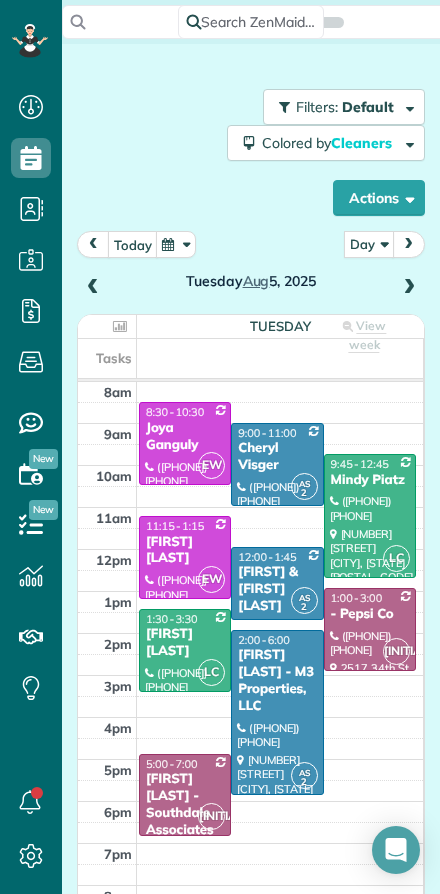 click on "Cheryl Visger" at bounding box center (277, 457) 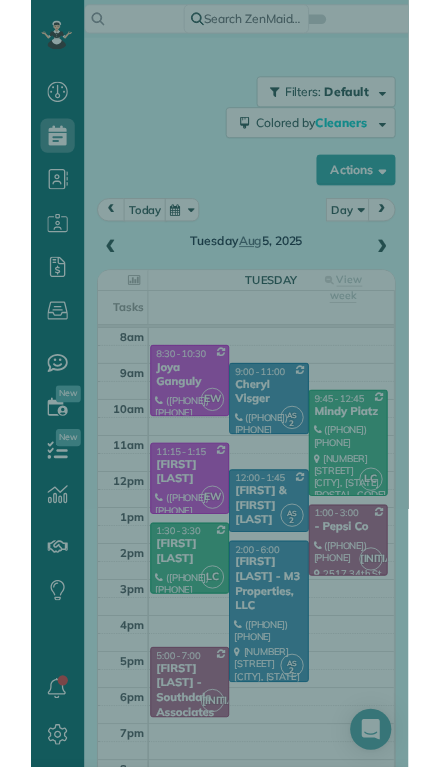 scroll, scrollTop: 44, scrollLeft: 0, axis: vertical 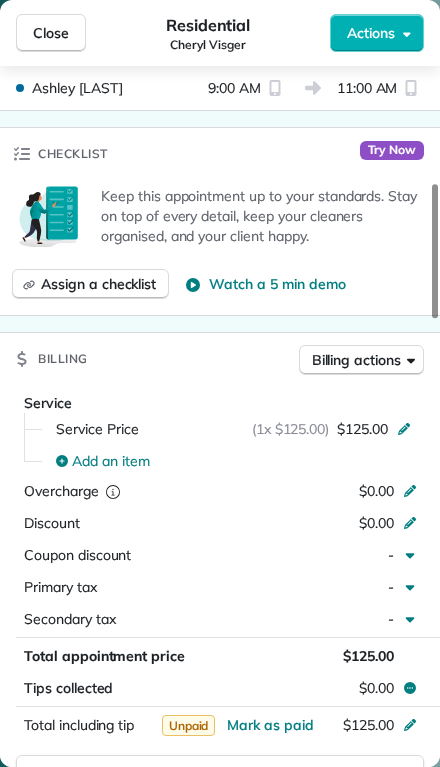 click 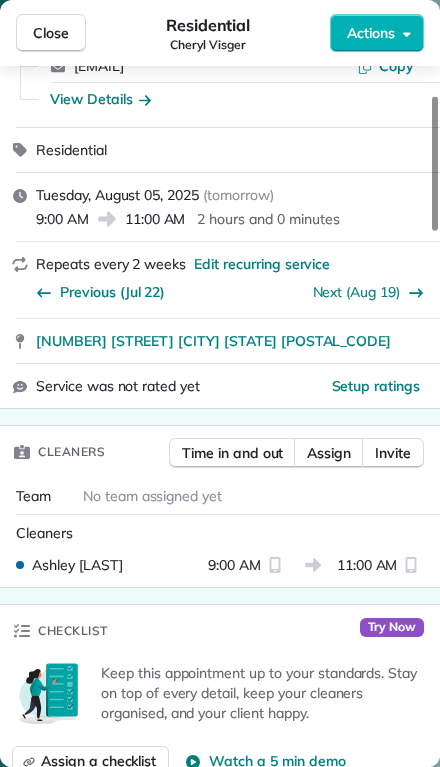scroll, scrollTop: 191, scrollLeft: 0, axis: vertical 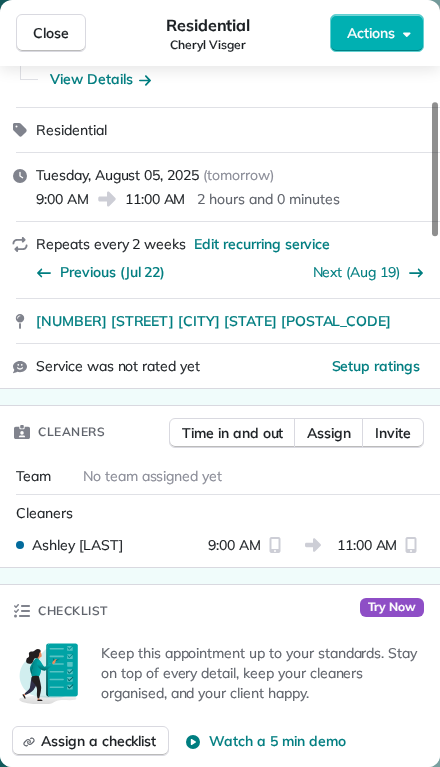 click on "Assign" at bounding box center [329, 433] 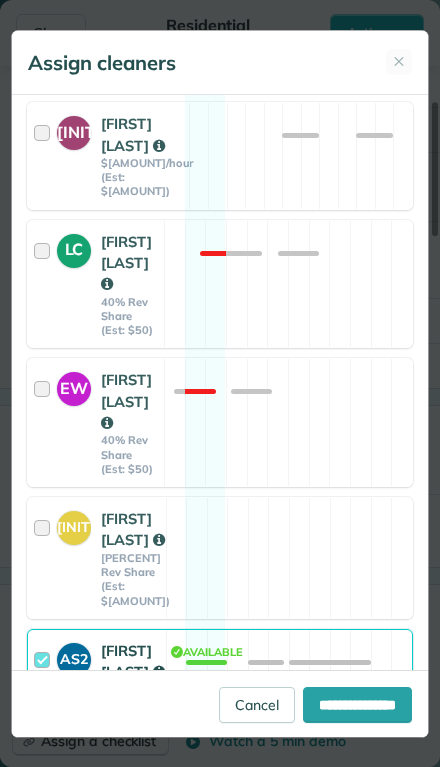scroll, scrollTop: 476, scrollLeft: 0, axis: vertical 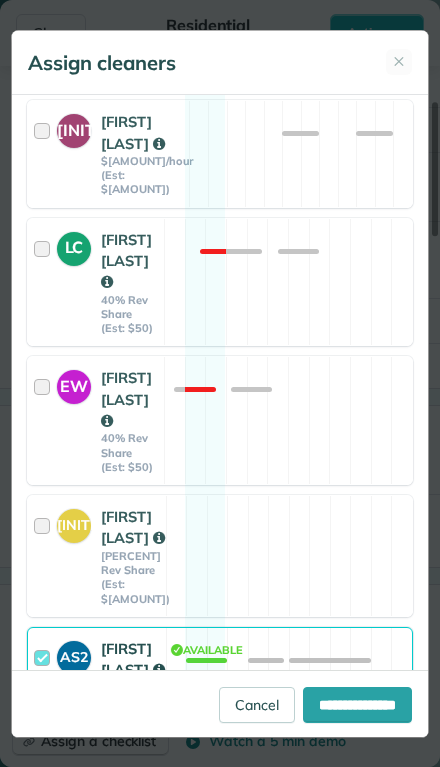 click on "AS2" at bounding box center [79, 688] 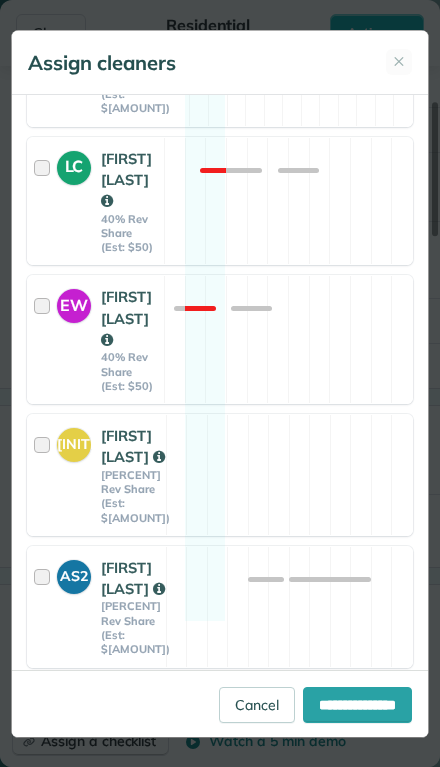 scroll, scrollTop: 556, scrollLeft: 0, axis: vertical 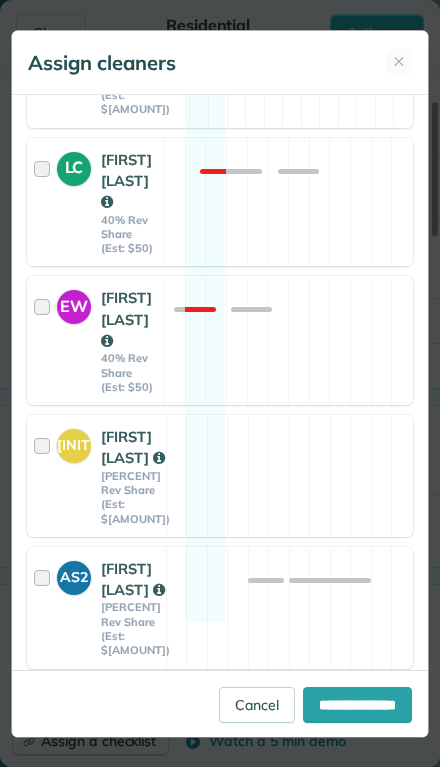 click at bounding box center [45, 476] 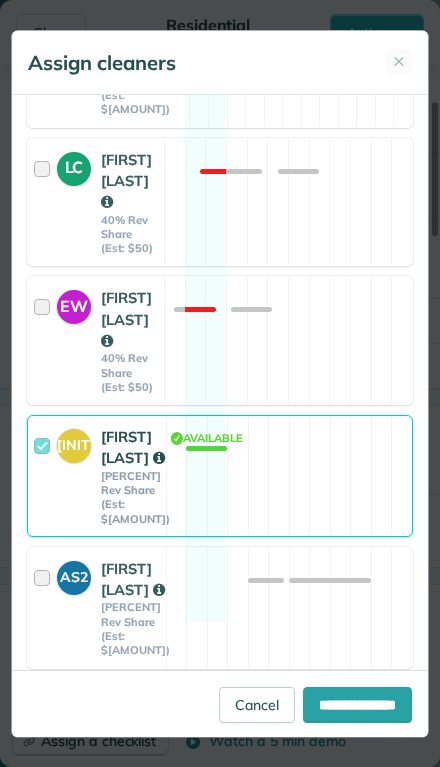 click at bounding box center (35, 697) 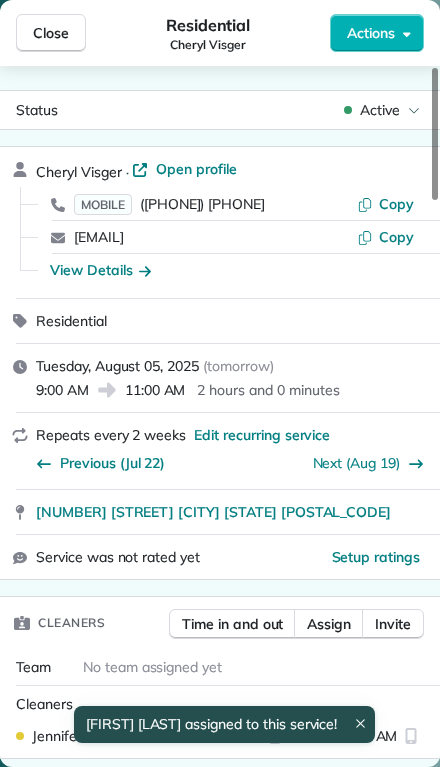 click on "Close" at bounding box center [51, 33] 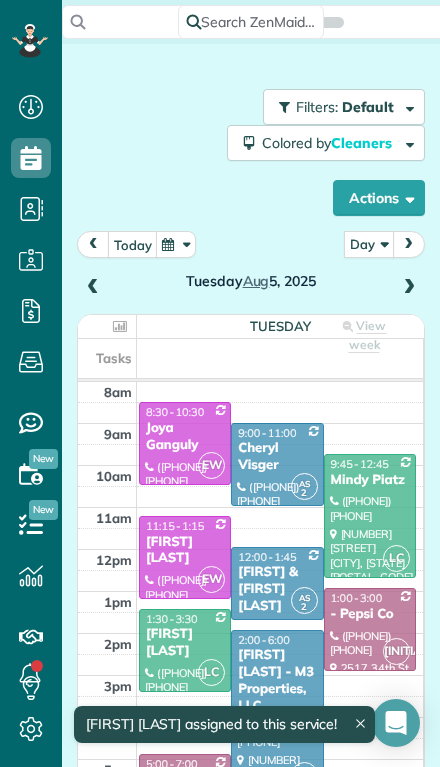 click at bounding box center [280, 455] 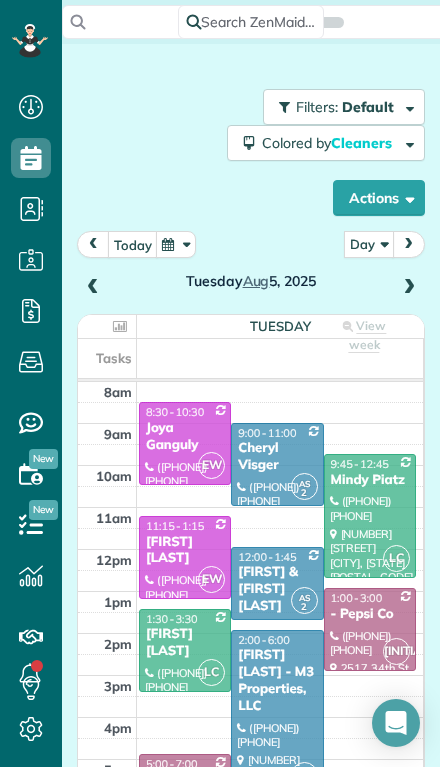 click at bounding box center [280, 476] 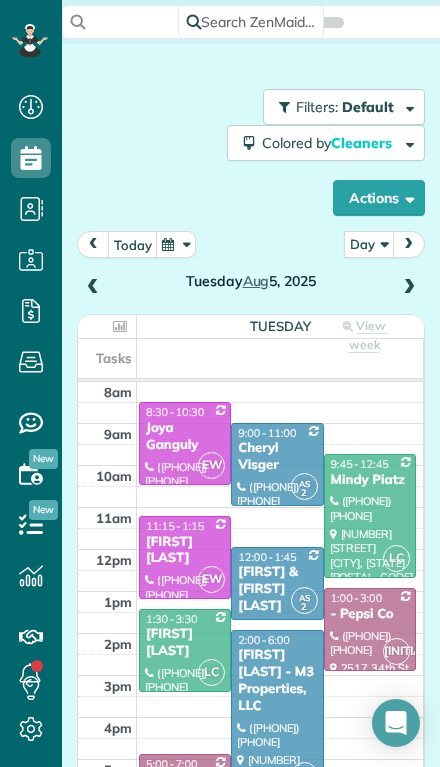 click at bounding box center (280, 476) 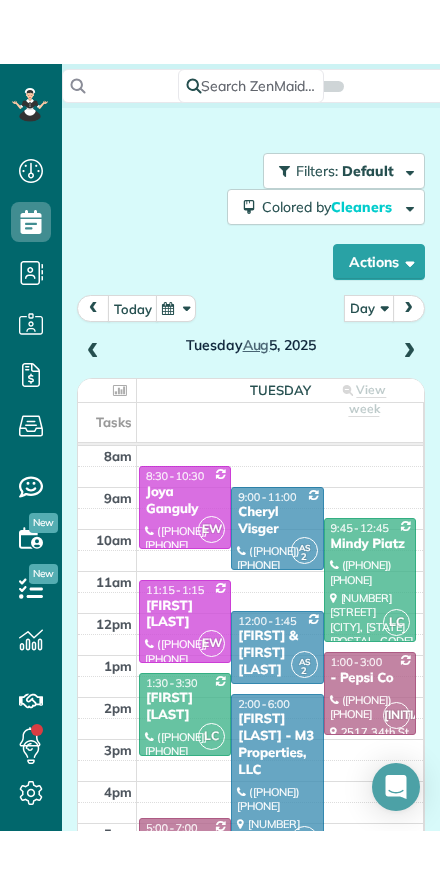 scroll, scrollTop: 0, scrollLeft: 0, axis: both 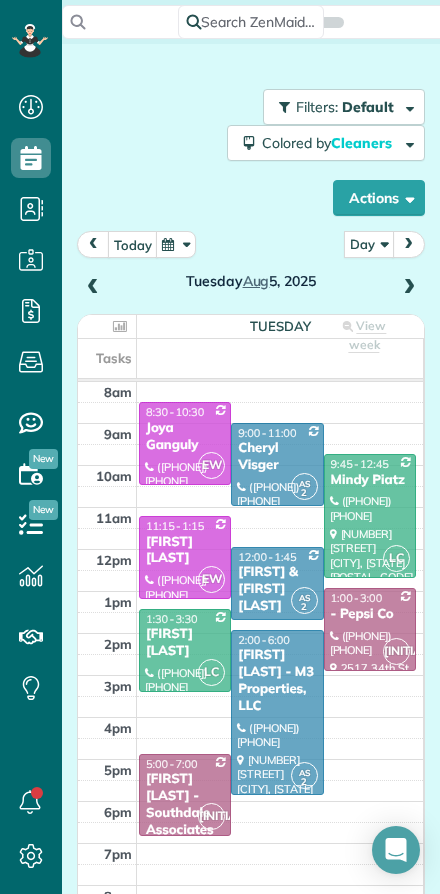 click at bounding box center (280, 476) 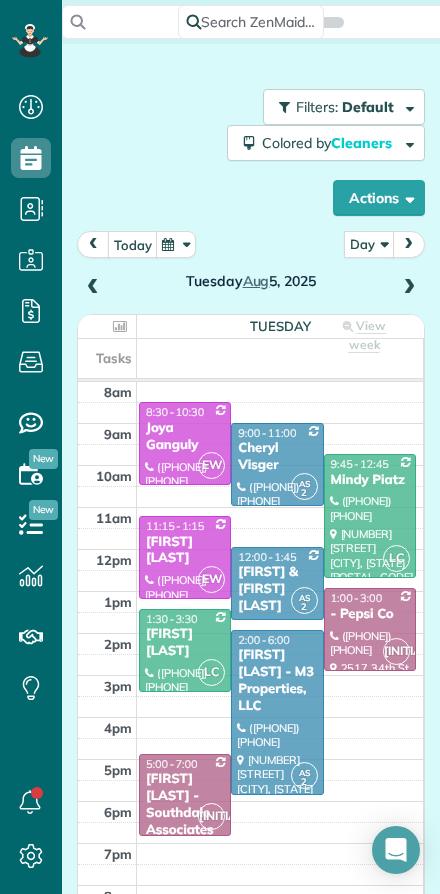 click at bounding box center [280, 581] 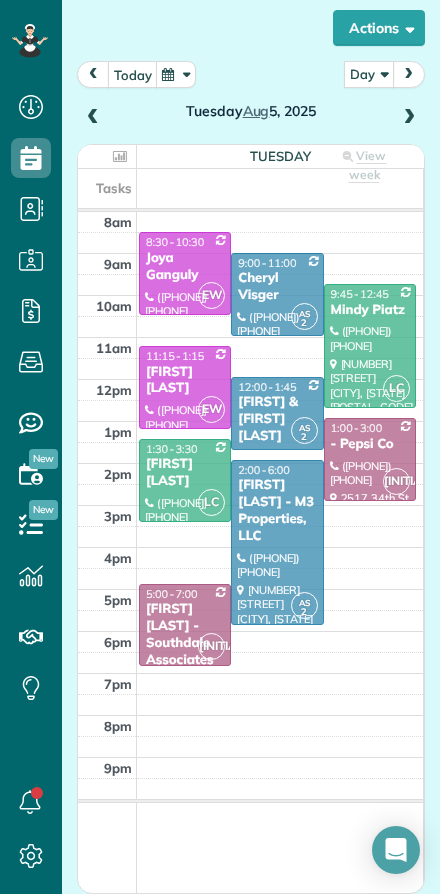 scroll, scrollTop: 170, scrollLeft: 0, axis: vertical 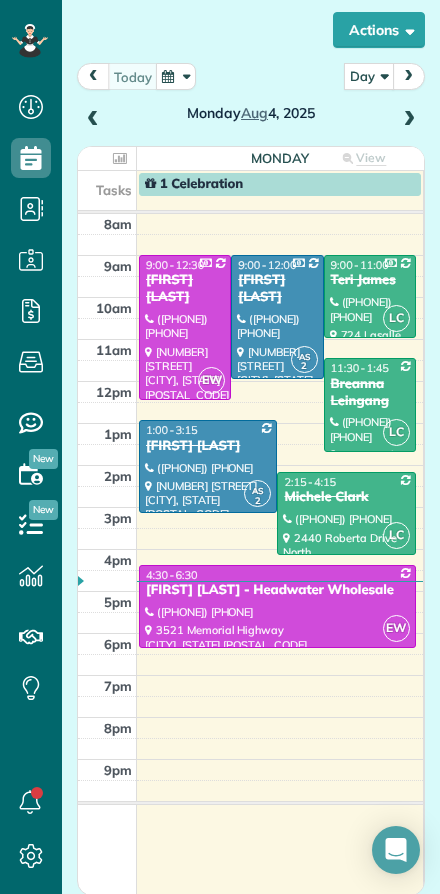click at bounding box center (409, 120) 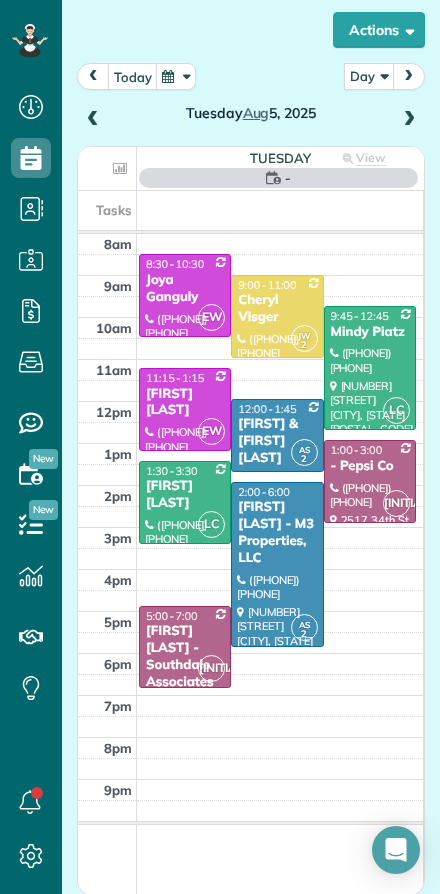 click on "[FIRST] & [FIRST] [LAST]" at bounding box center [277, 441] 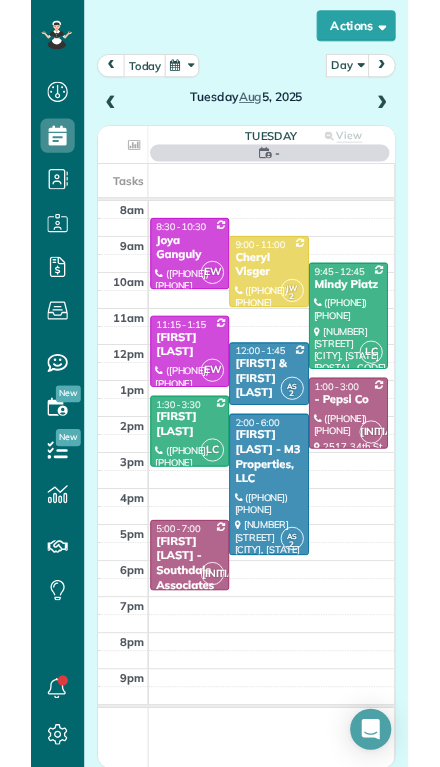 scroll, scrollTop: 44, scrollLeft: 0, axis: vertical 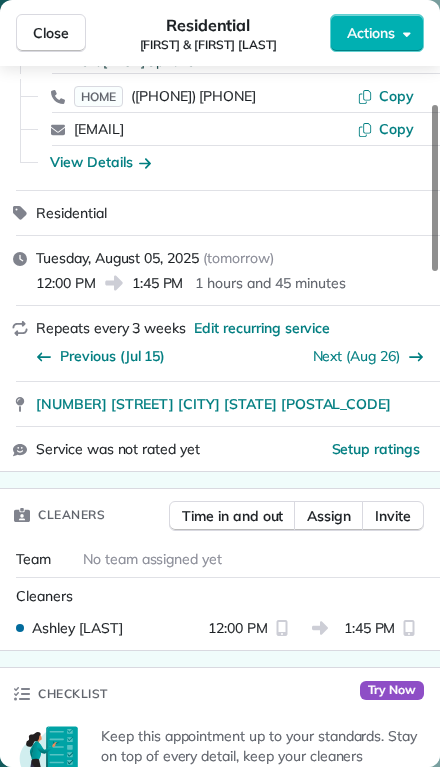 click on "Assign" at bounding box center [329, 516] 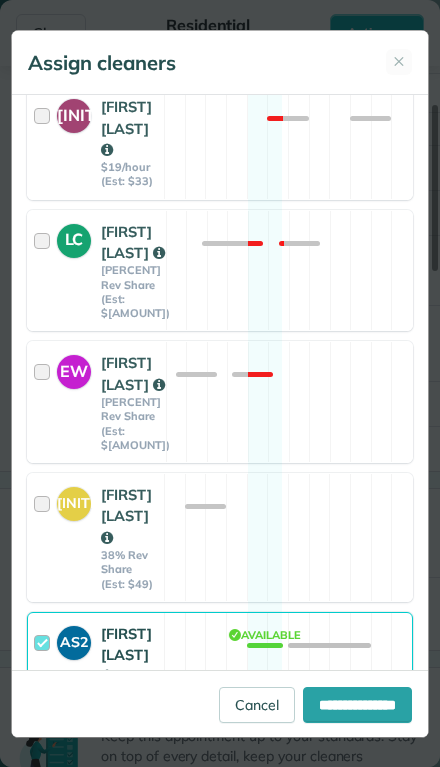 scroll, scrollTop: 493, scrollLeft: 0, axis: vertical 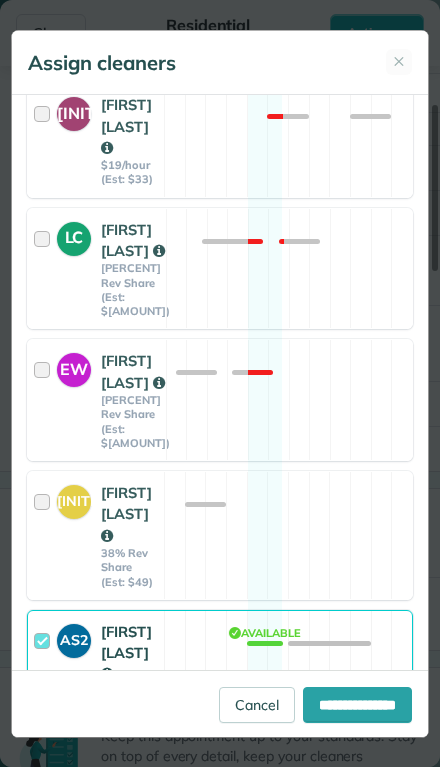 click on "AS2" at bounding box center [79, 674] 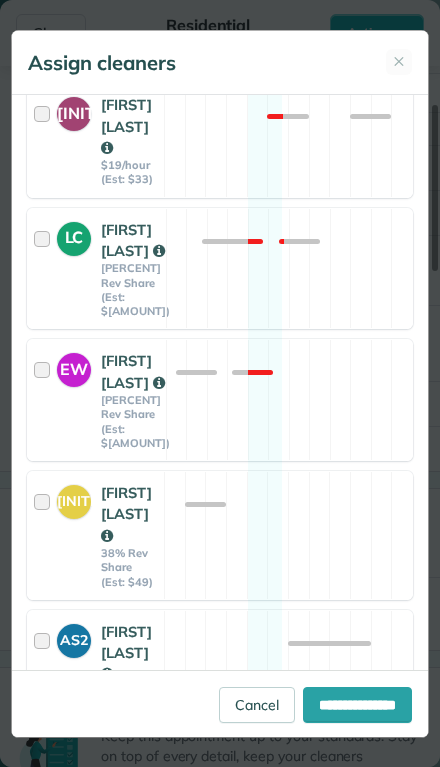 click at bounding box center (45, 535) 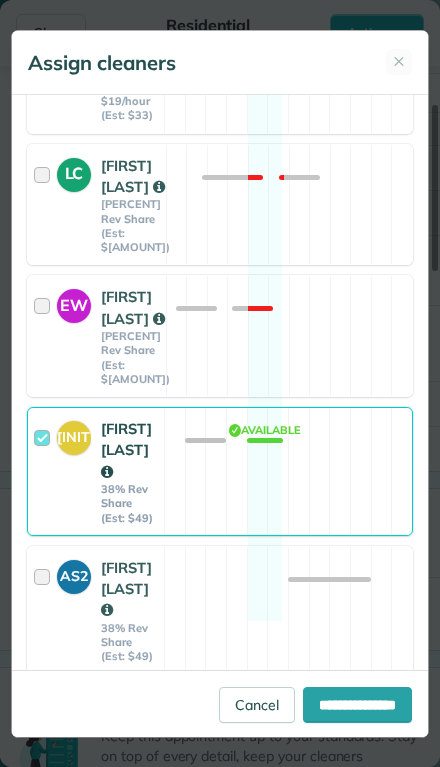 scroll, scrollTop: 556, scrollLeft: 0, axis: vertical 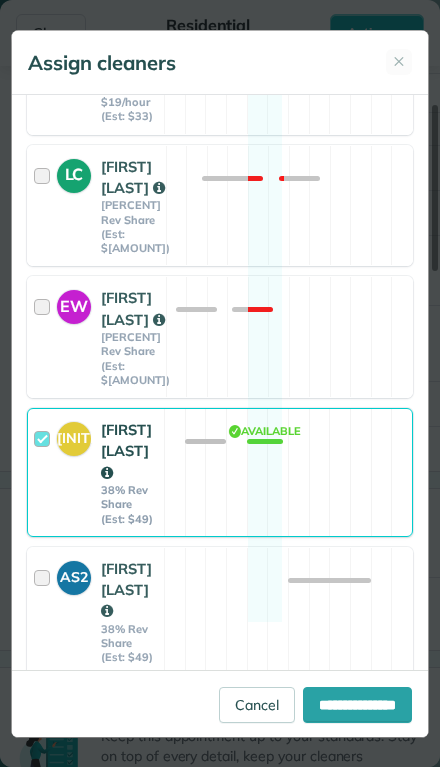 click on "**********" at bounding box center (357, 705) 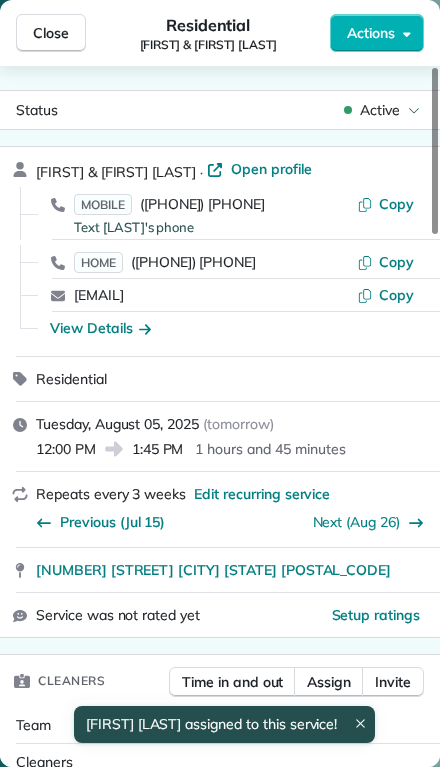 click on "Close" at bounding box center (51, 33) 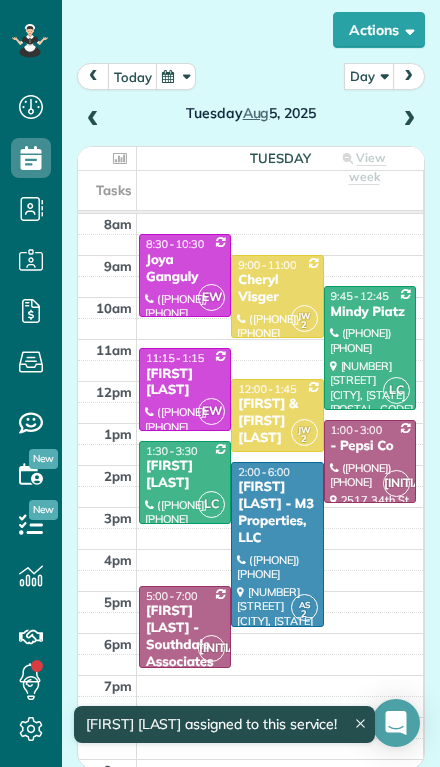 click on "Cheryl Visger" at bounding box center (277, 289) 